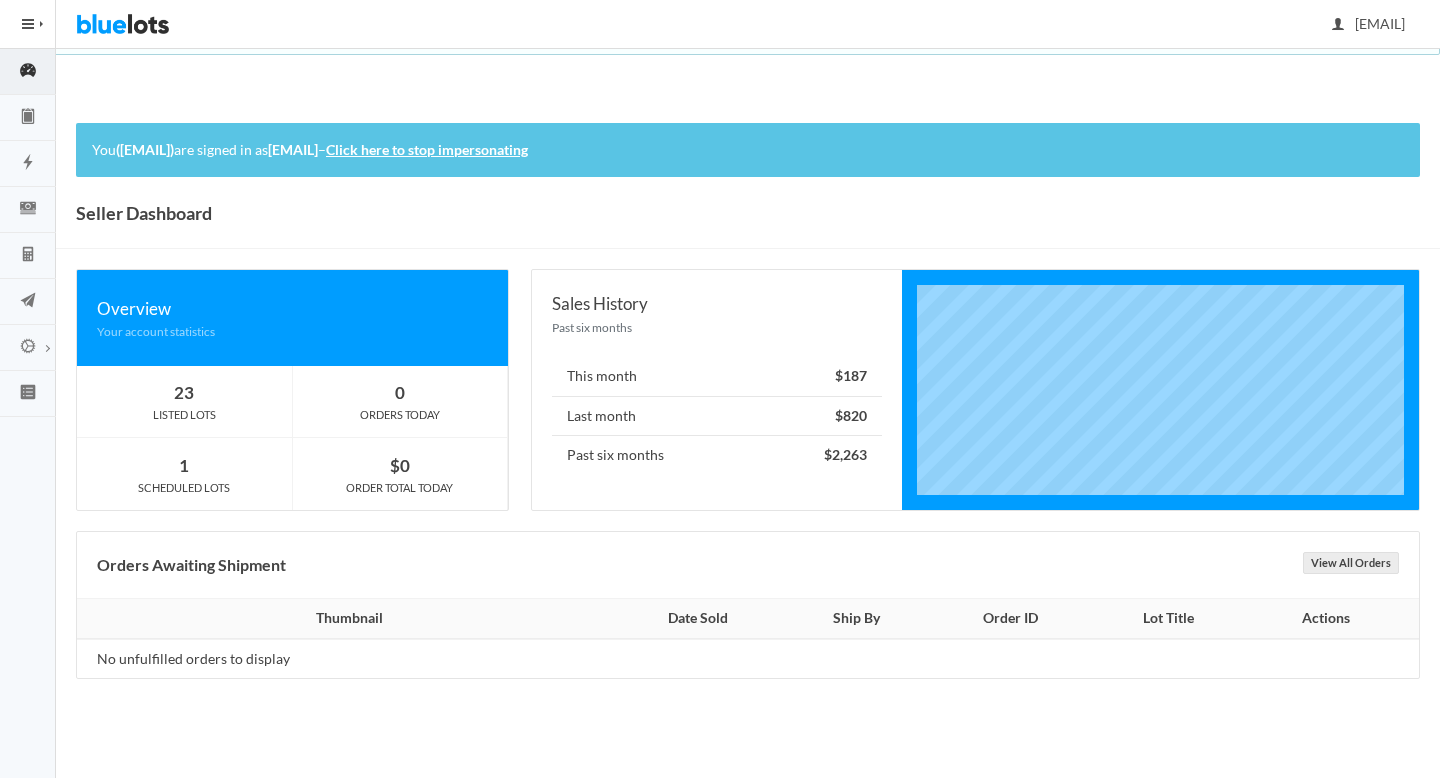 scroll, scrollTop: 0, scrollLeft: 0, axis: both 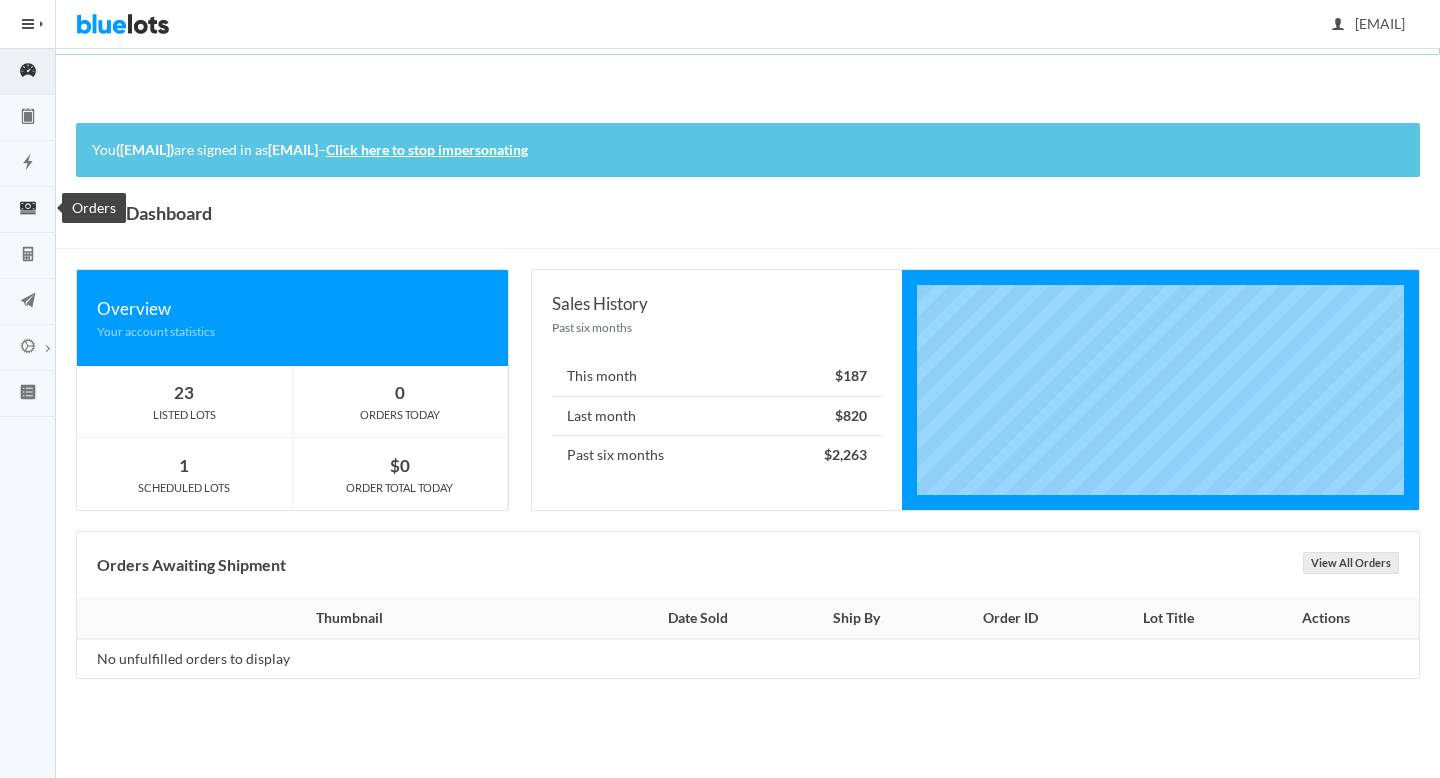 click at bounding box center [28, 209] 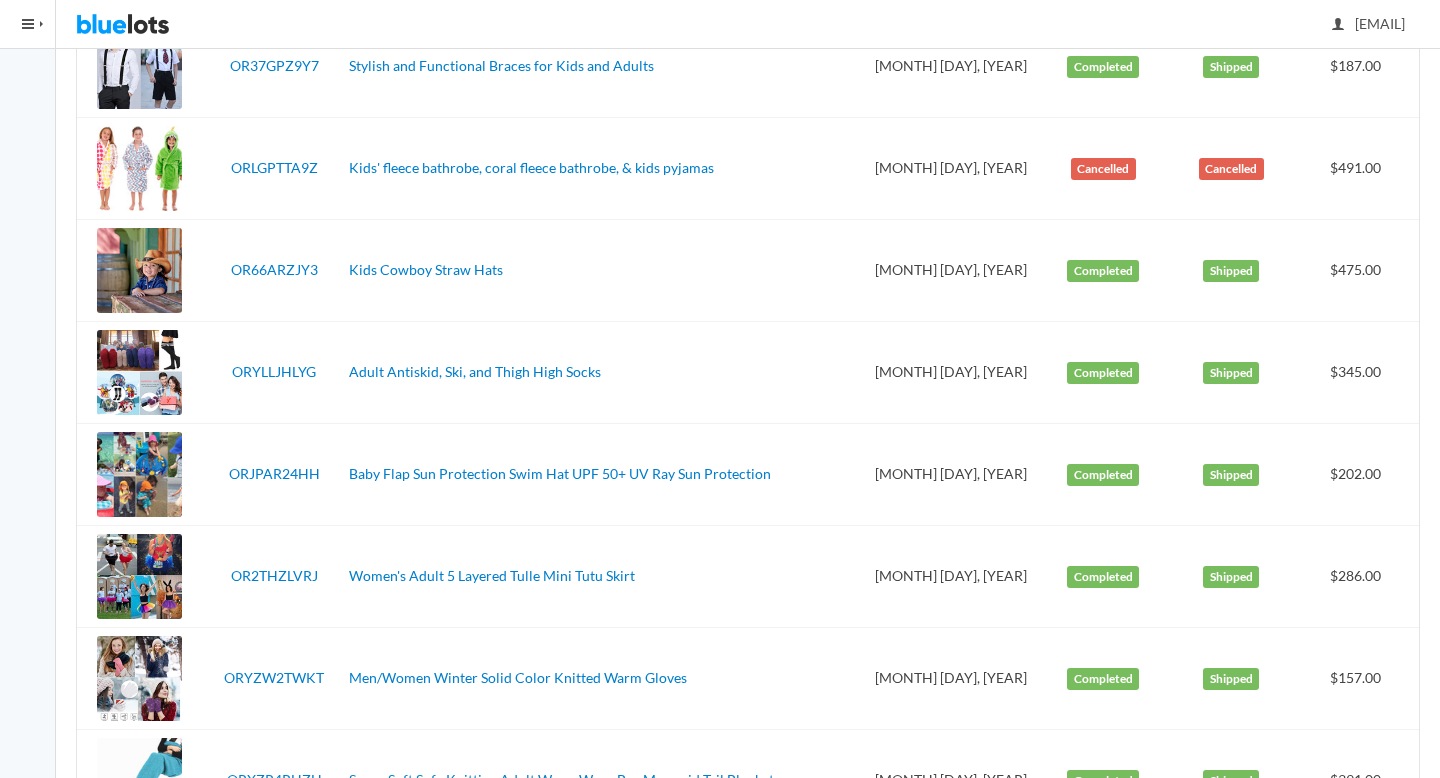 scroll, scrollTop: 409, scrollLeft: 0, axis: vertical 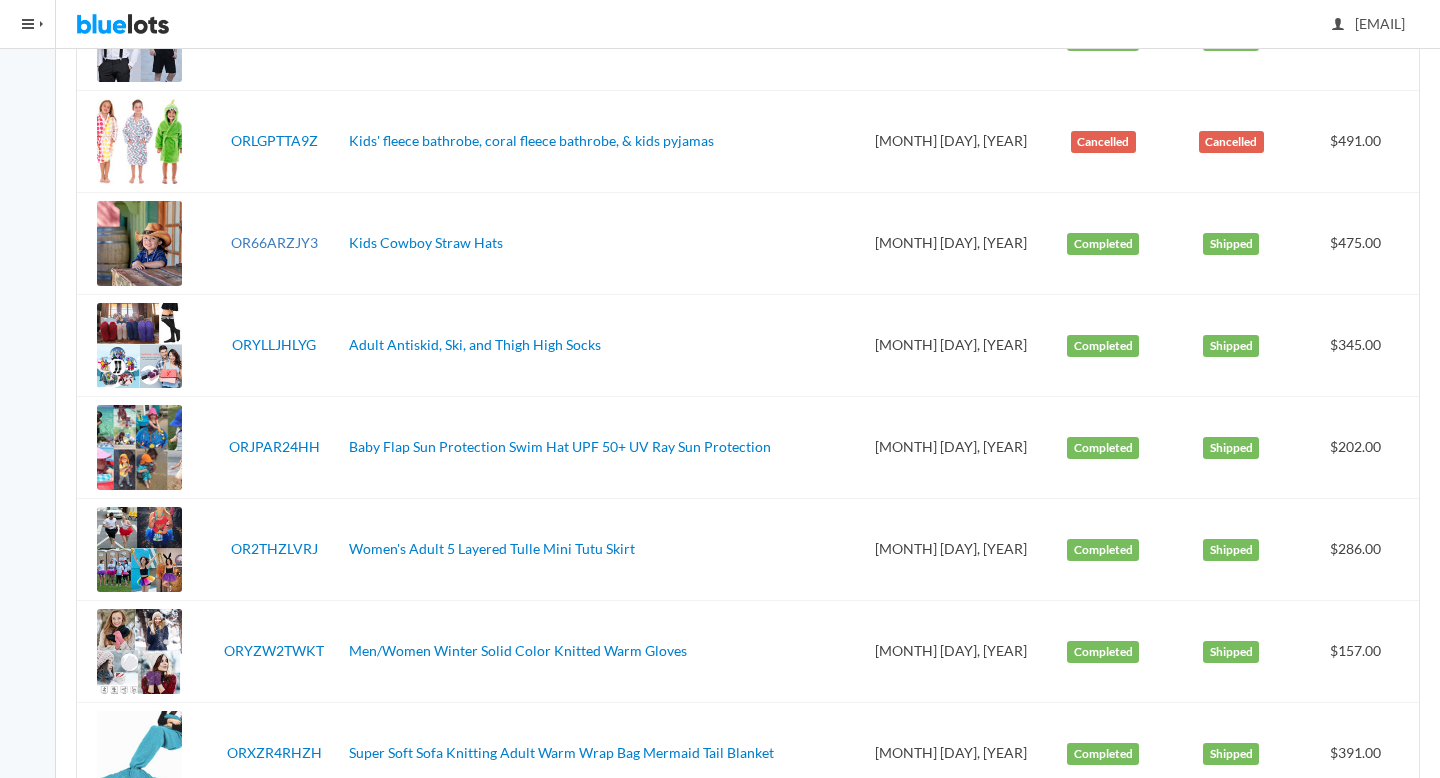 click on "OR66ARZJY3" at bounding box center [274, 242] 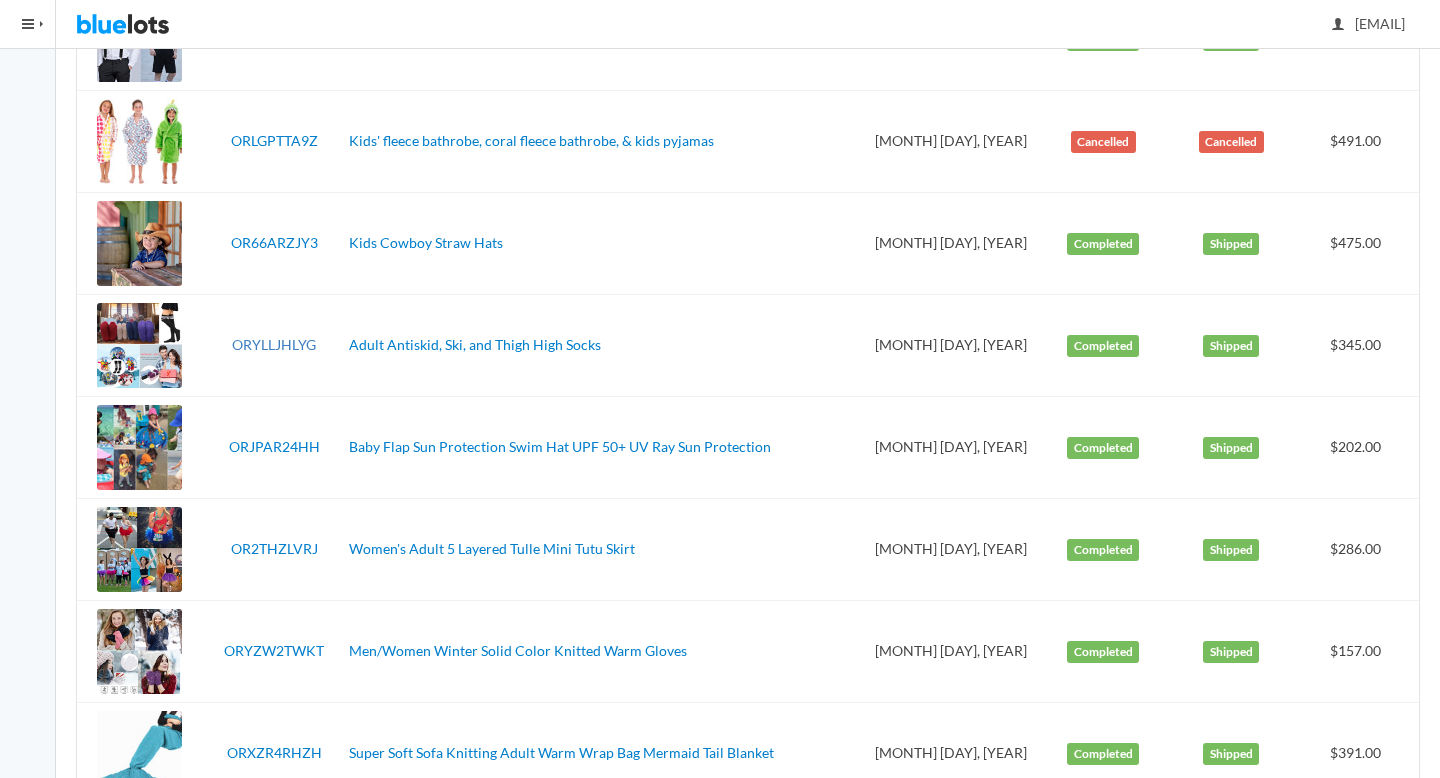 click on "ORYLLJHLYG" at bounding box center (274, 344) 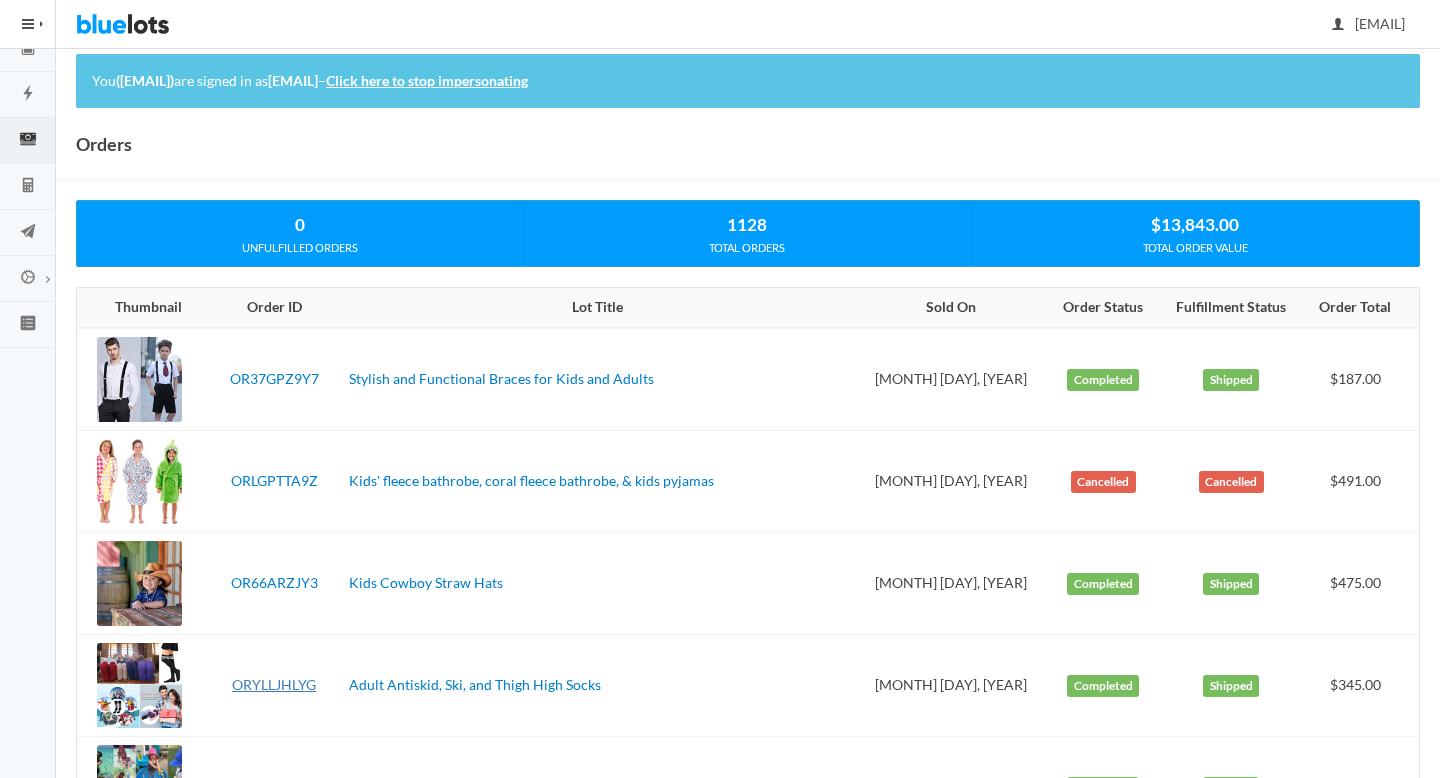 scroll, scrollTop: 72, scrollLeft: 0, axis: vertical 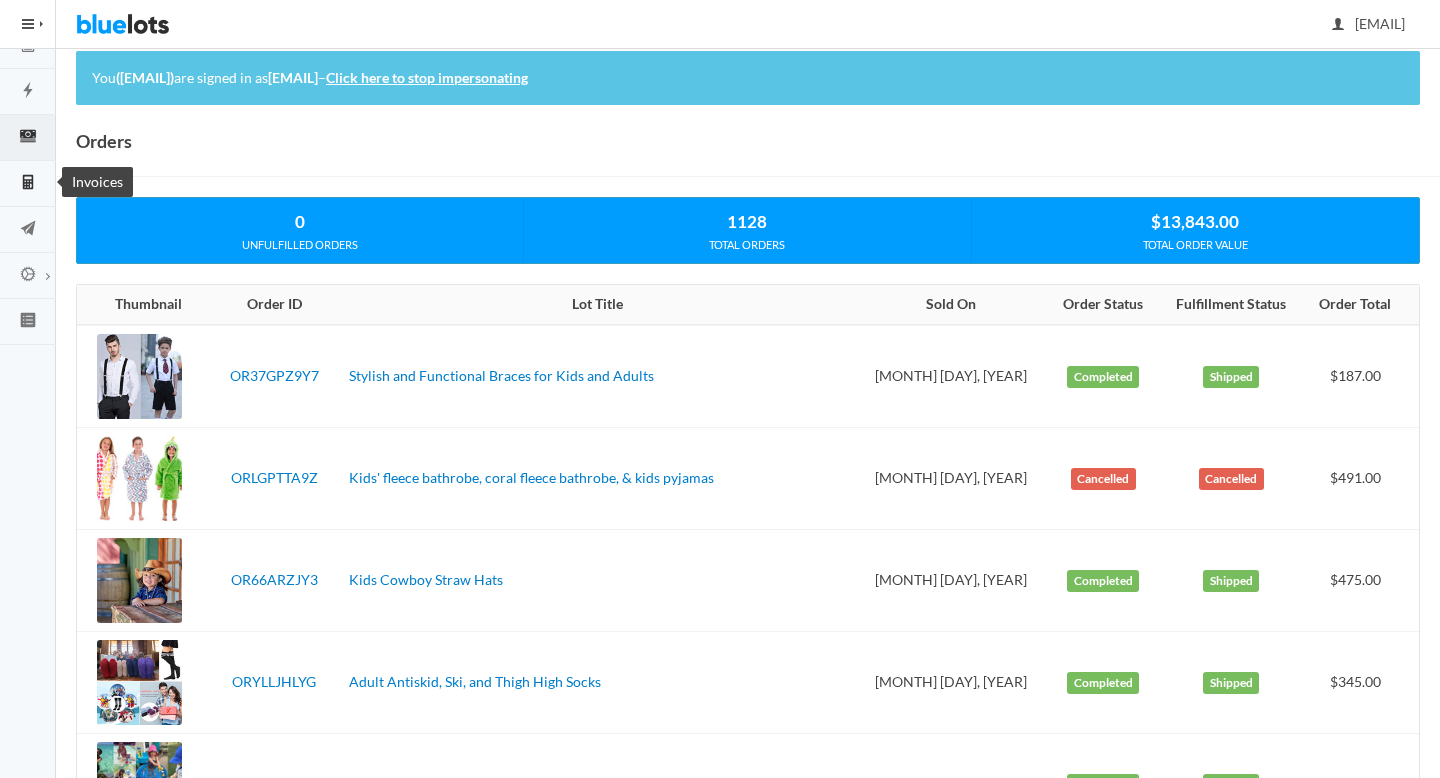 click 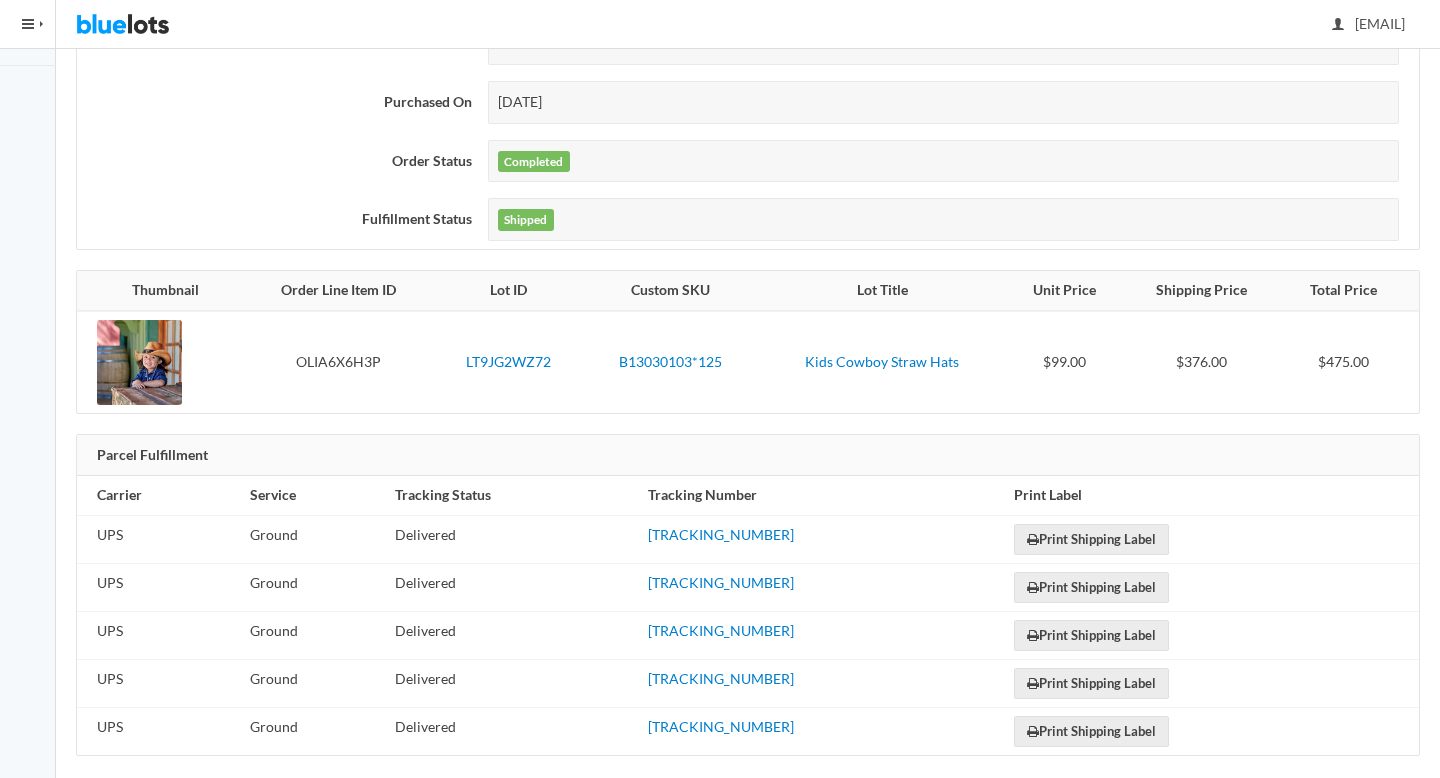 scroll, scrollTop: 369, scrollLeft: 0, axis: vertical 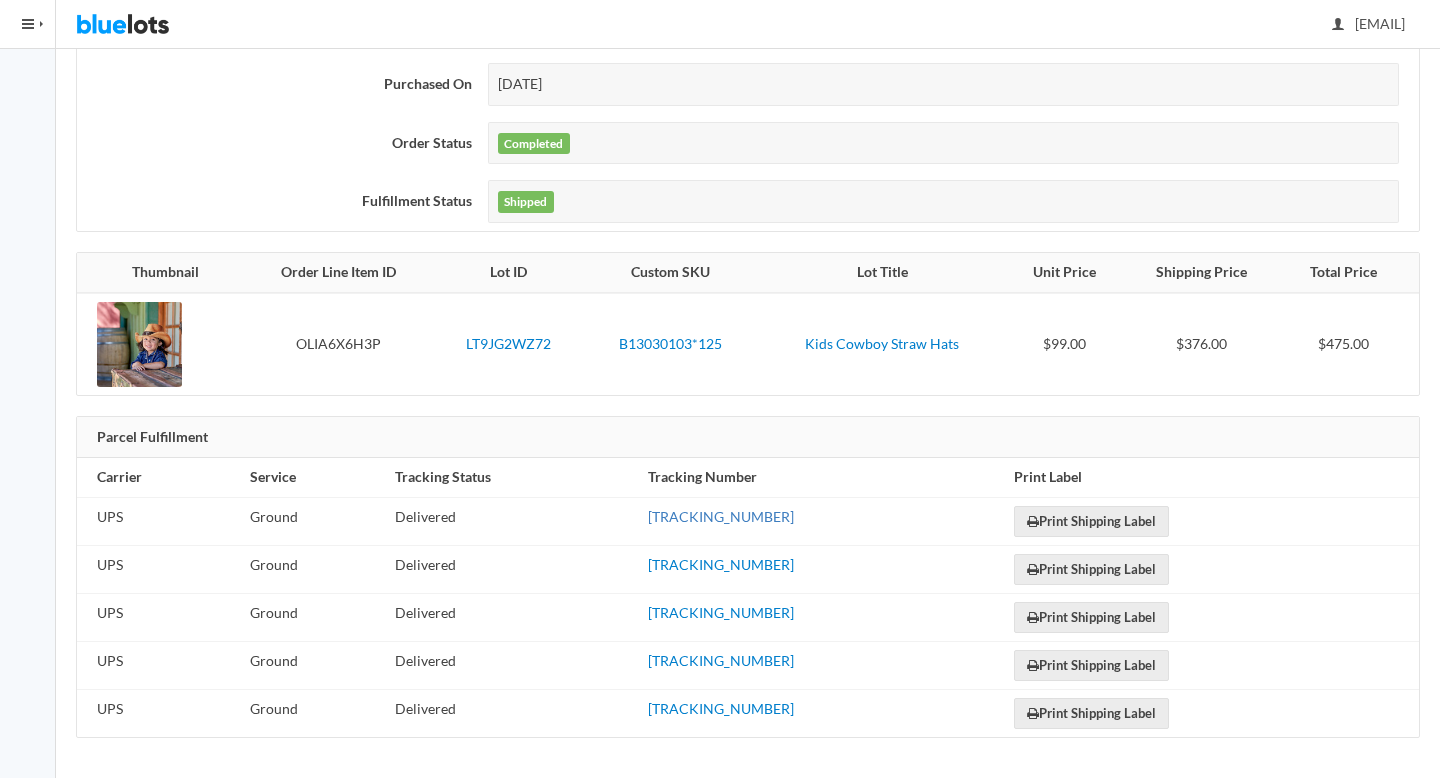 click on "1Z1X86A44291009083" at bounding box center [721, 516] 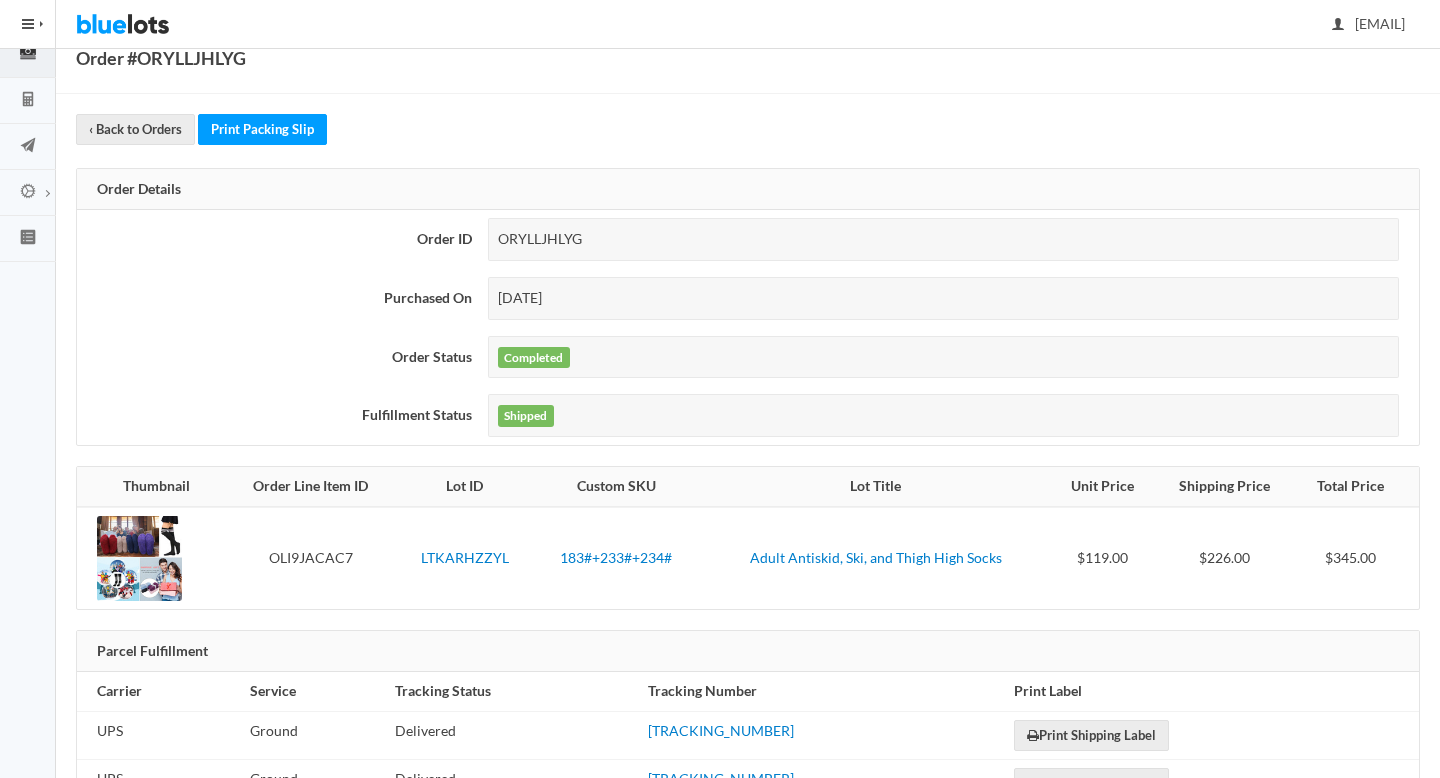 scroll, scrollTop: 273, scrollLeft: 0, axis: vertical 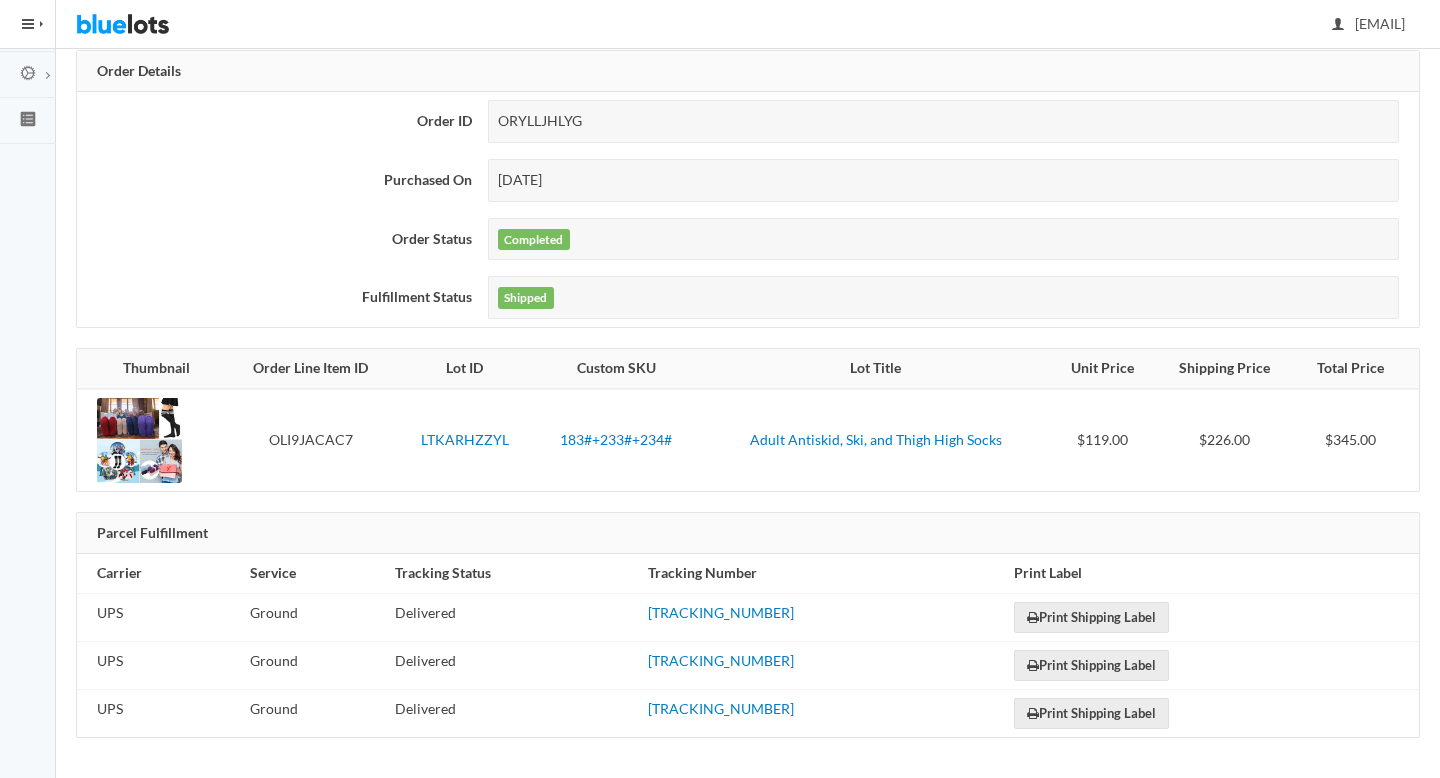 click on "1Z1X86A44294611032" at bounding box center (823, 617) 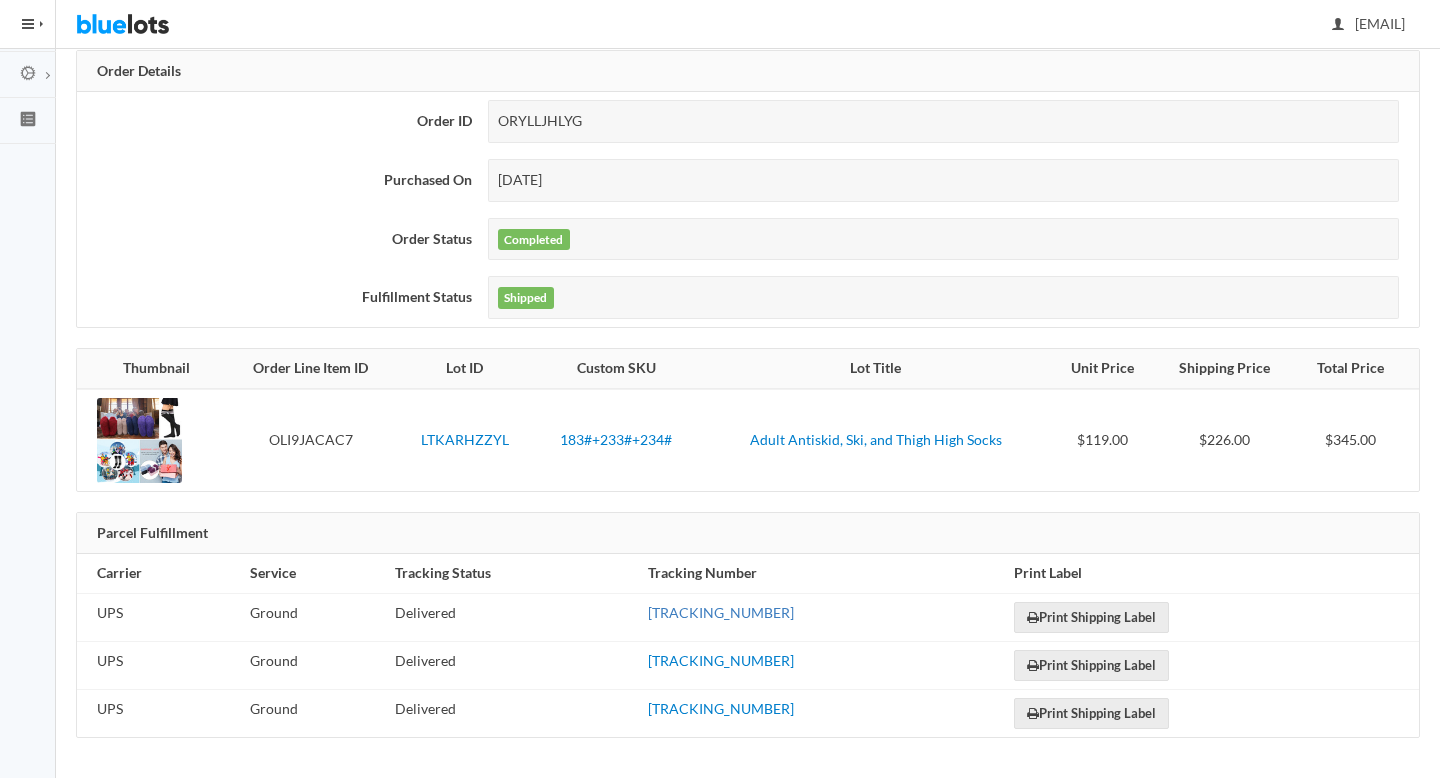 click on "1Z1X86A44294611032" at bounding box center [721, 612] 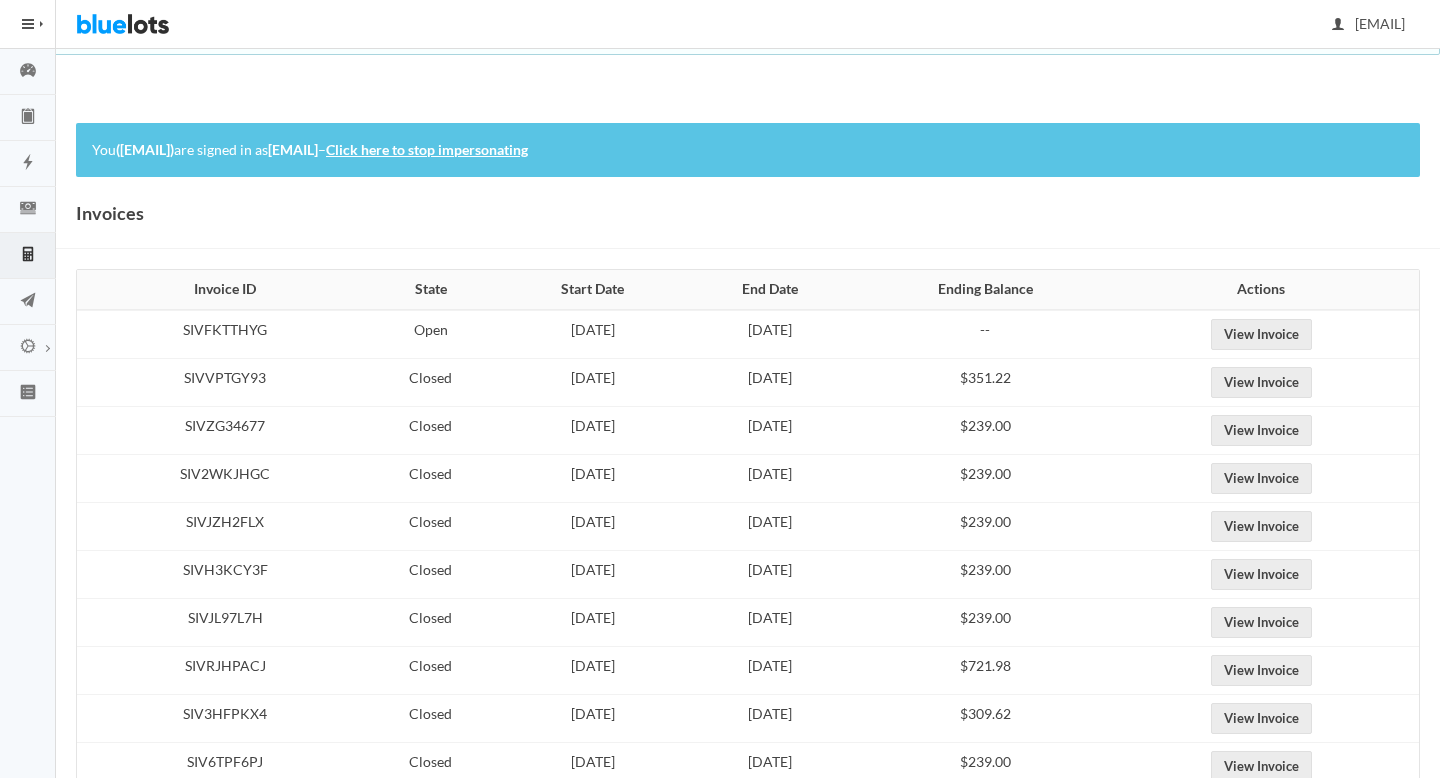 scroll, scrollTop: 0, scrollLeft: 0, axis: both 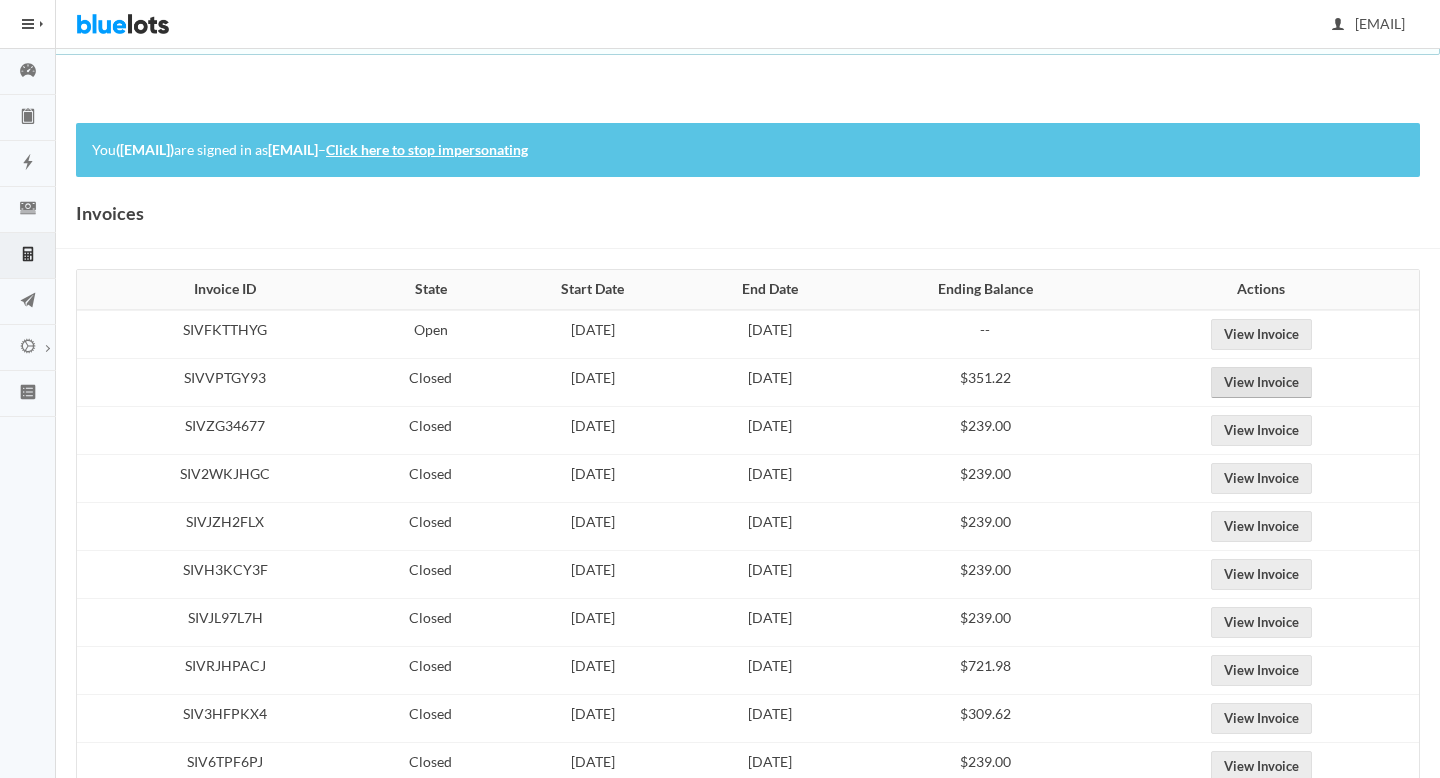 click on "View Invoice" at bounding box center (1261, 382) 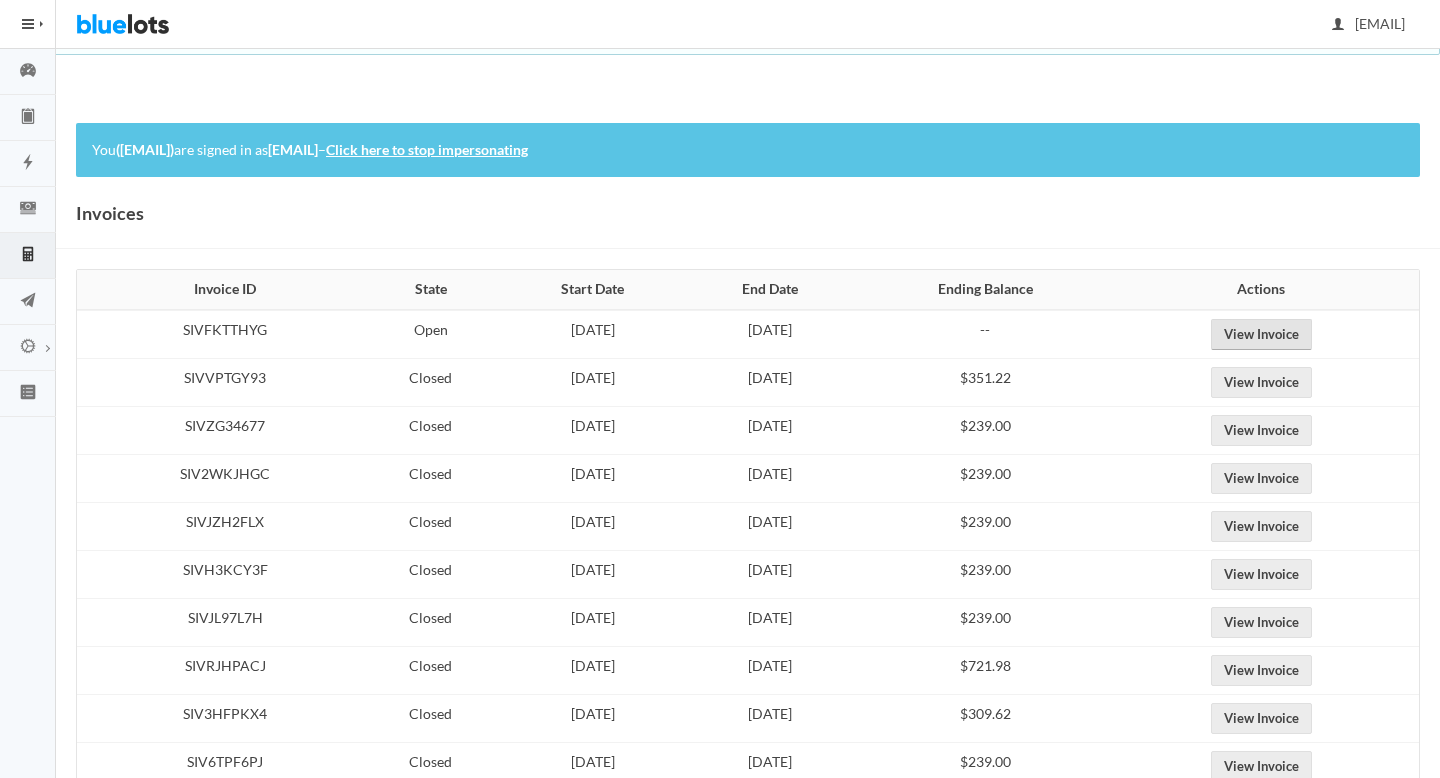 click on "View Invoice" at bounding box center (1261, 334) 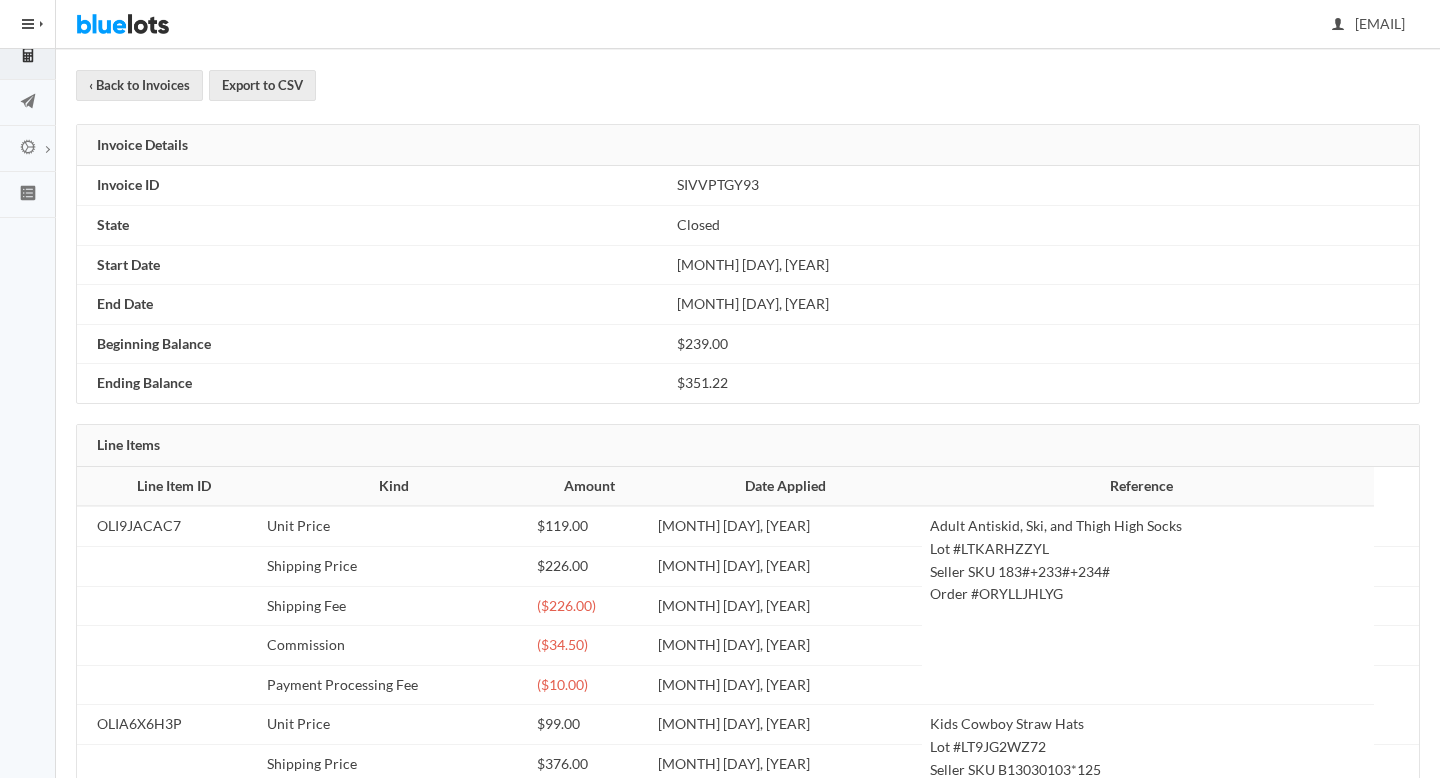 scroll, scrollTop: 364, scrollLeft: 0, axis: vertical 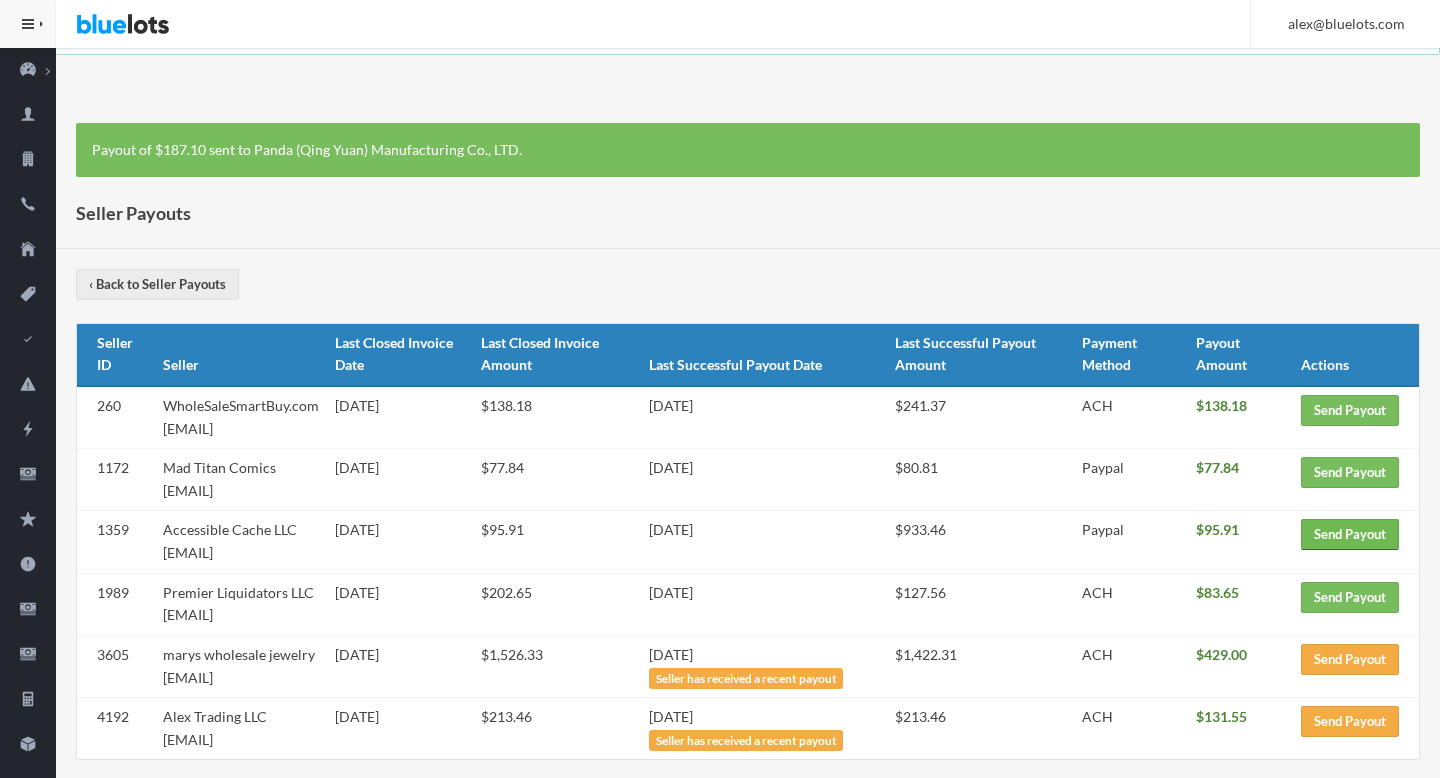 click on "Send Payout" at bounding box center [1350, 534] 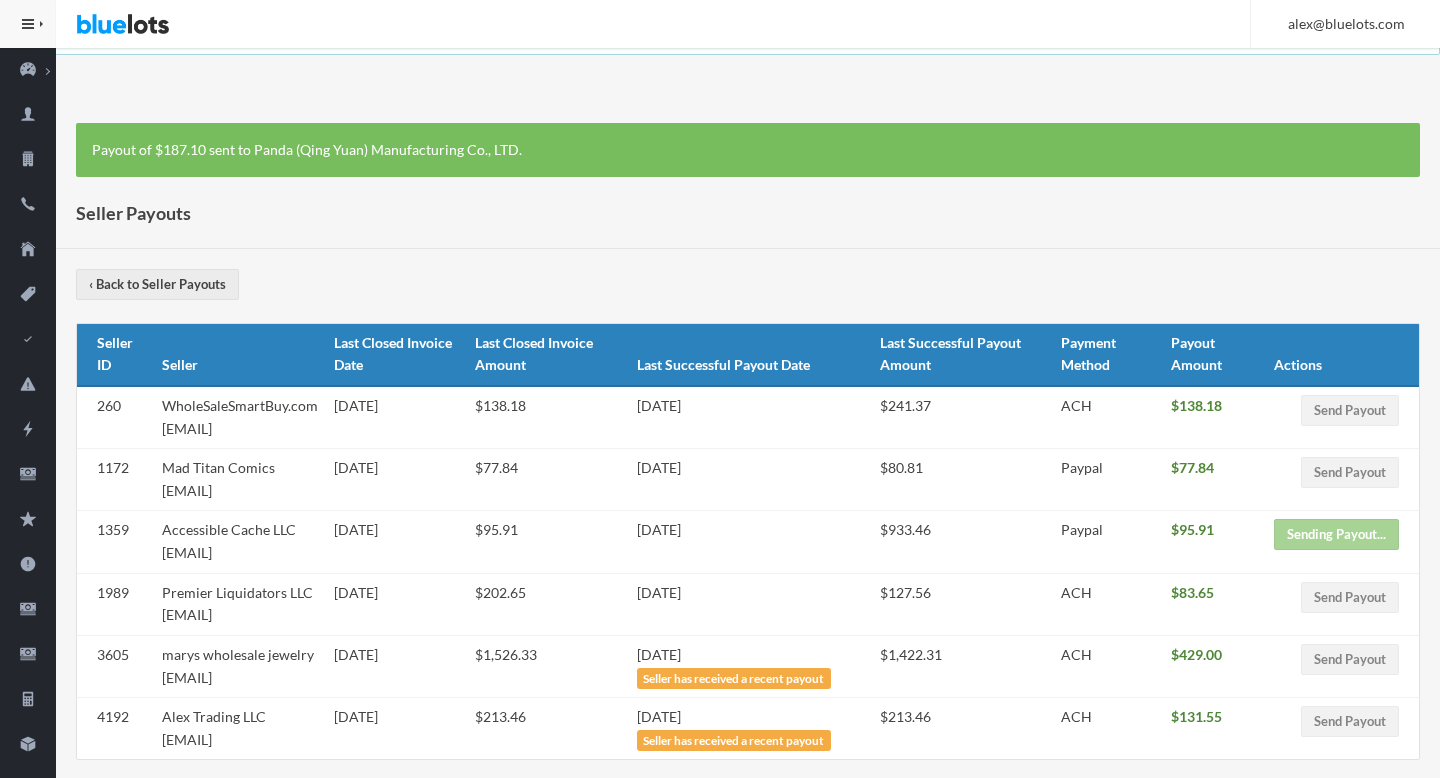 click on "Mad Titan Comics staff@madtitancomics.com" at bounding box center (240, 480) 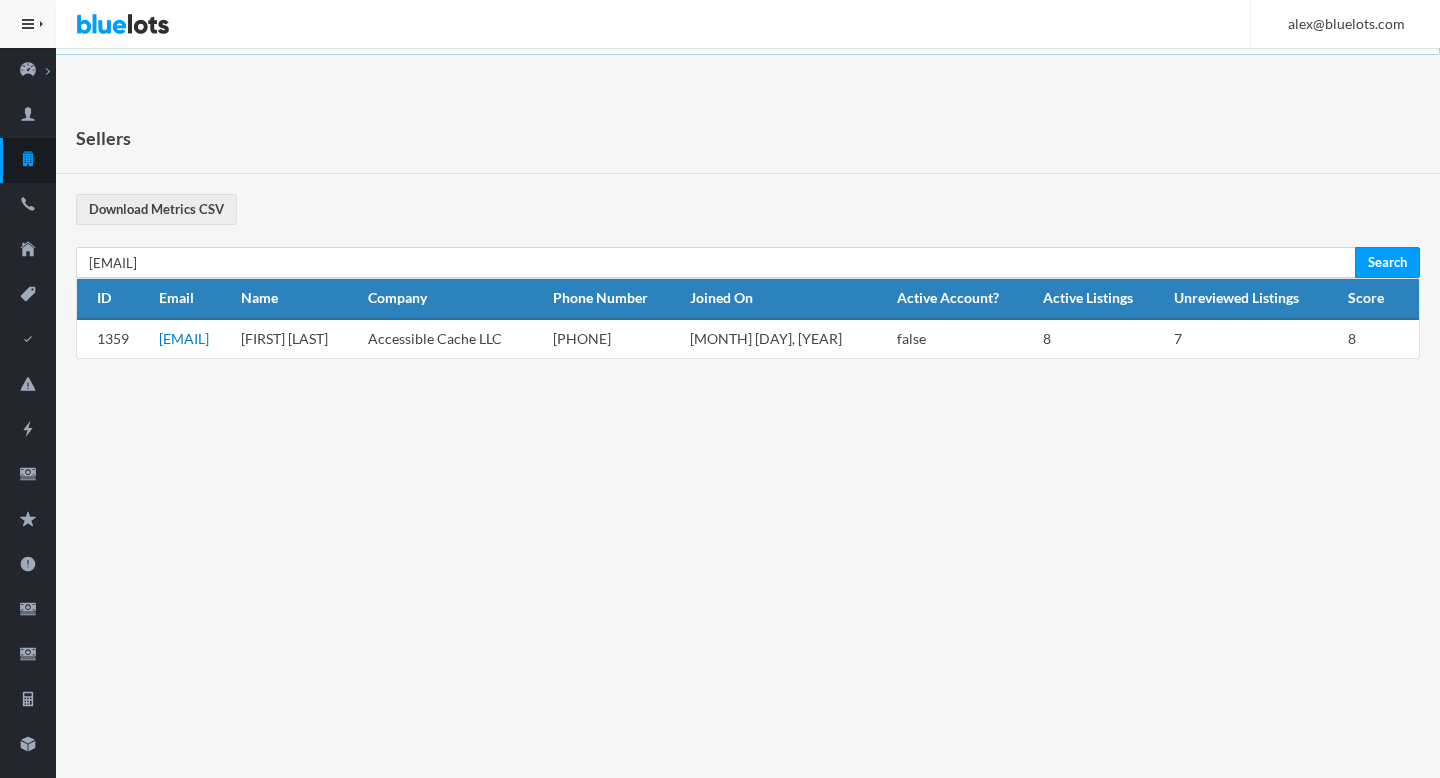 scroll, scrollTop: 0, scrollLeft: 0, axis: both 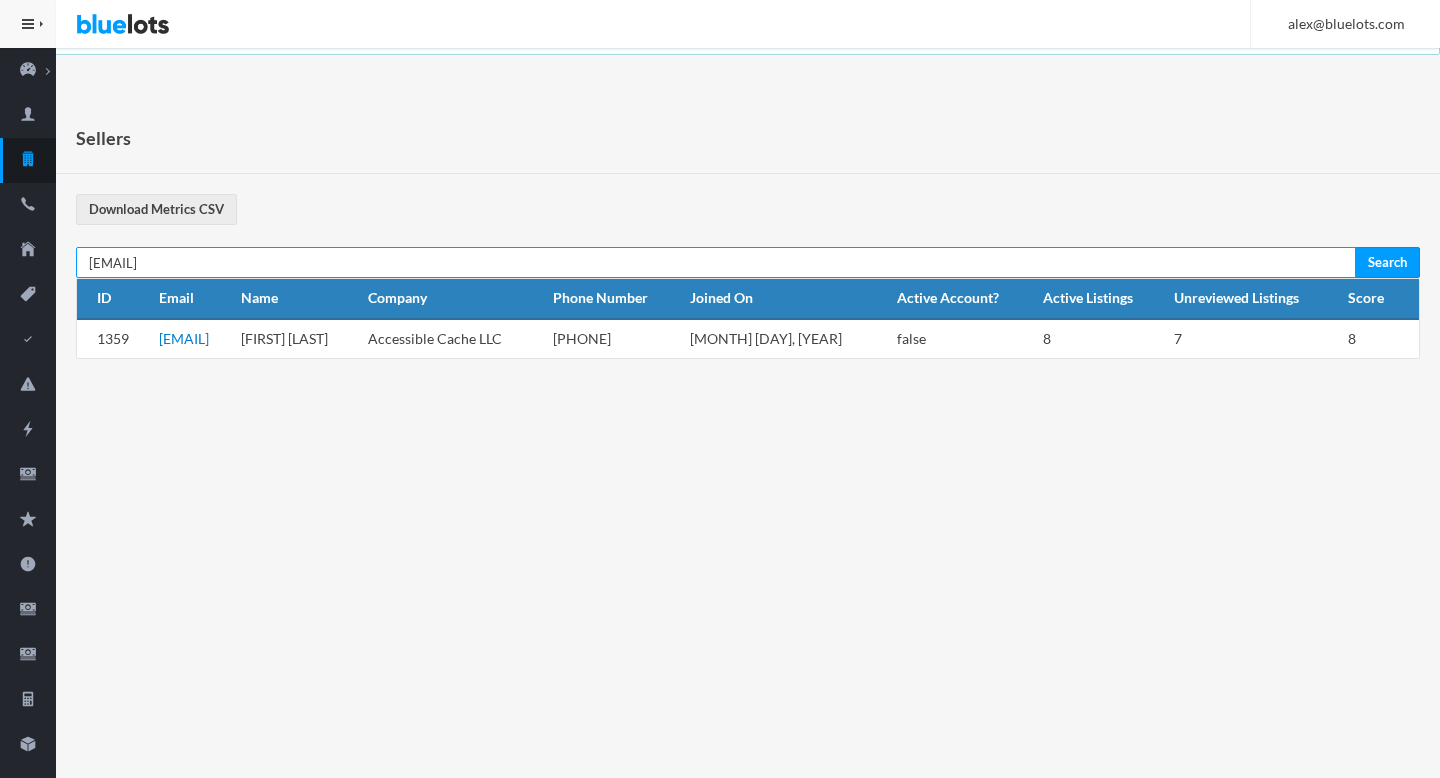click on "[EMAIL]" at bounding box center [716, 262] 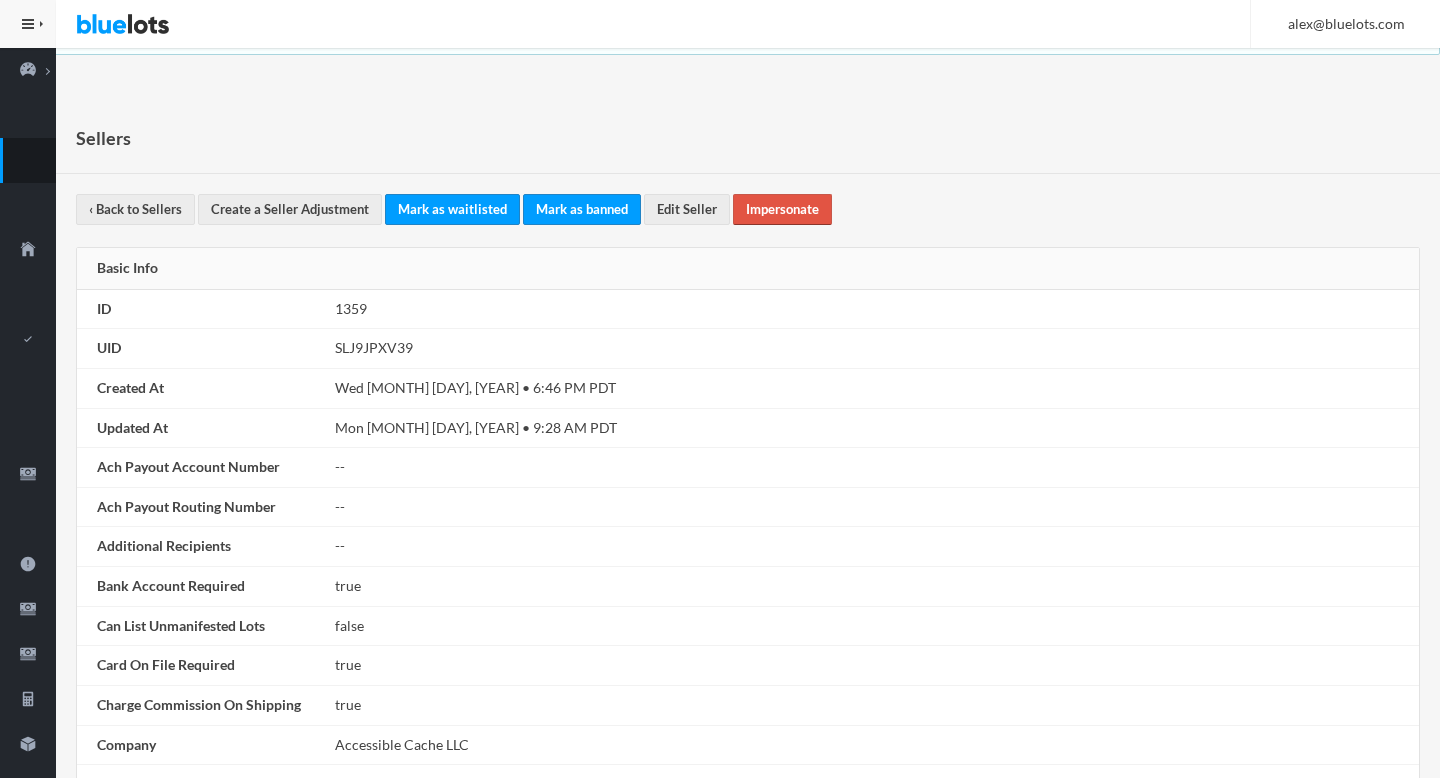 click on "Impersonate" at bounding box center (782, 209) 